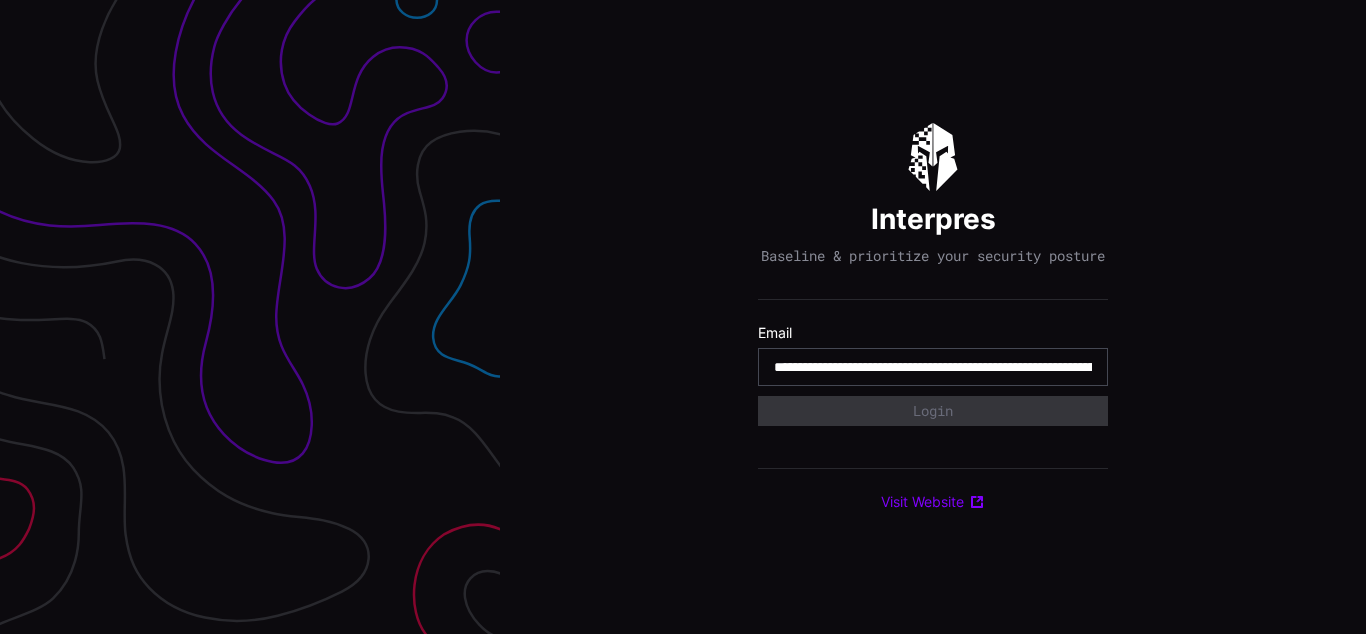 click on "**********" at bounding box center [933, 367] 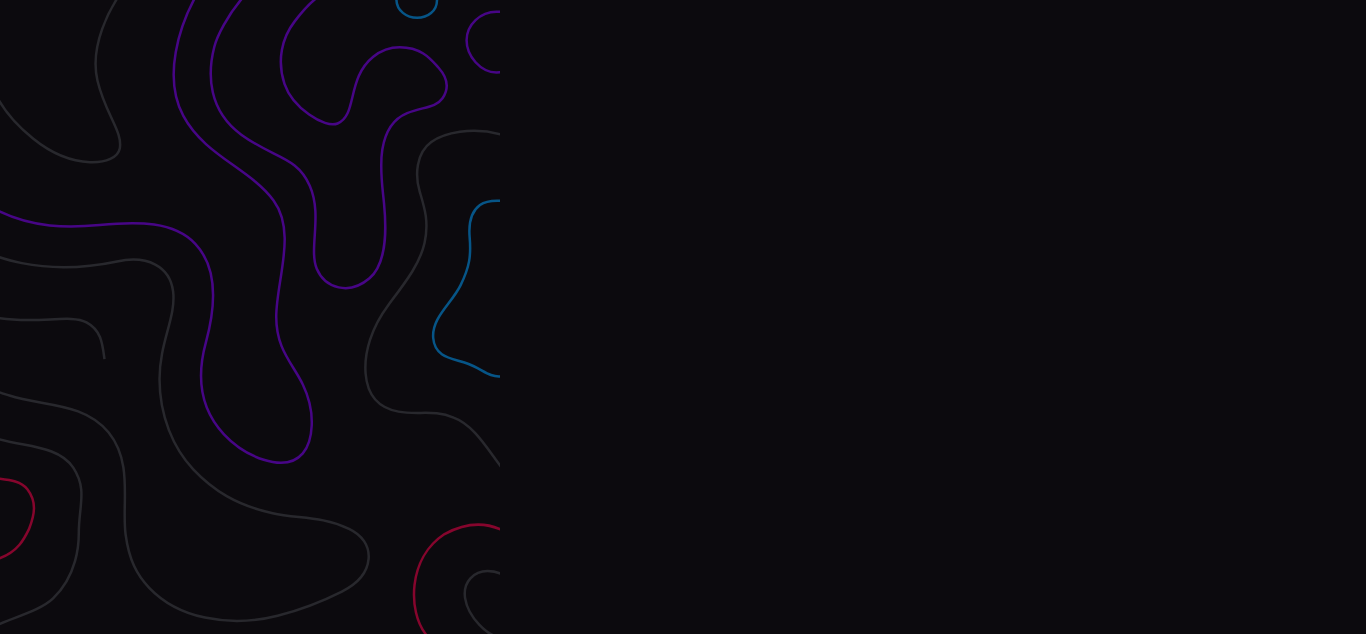 scroll, scrollTop: 0, scrollLeft: 0, axis: both 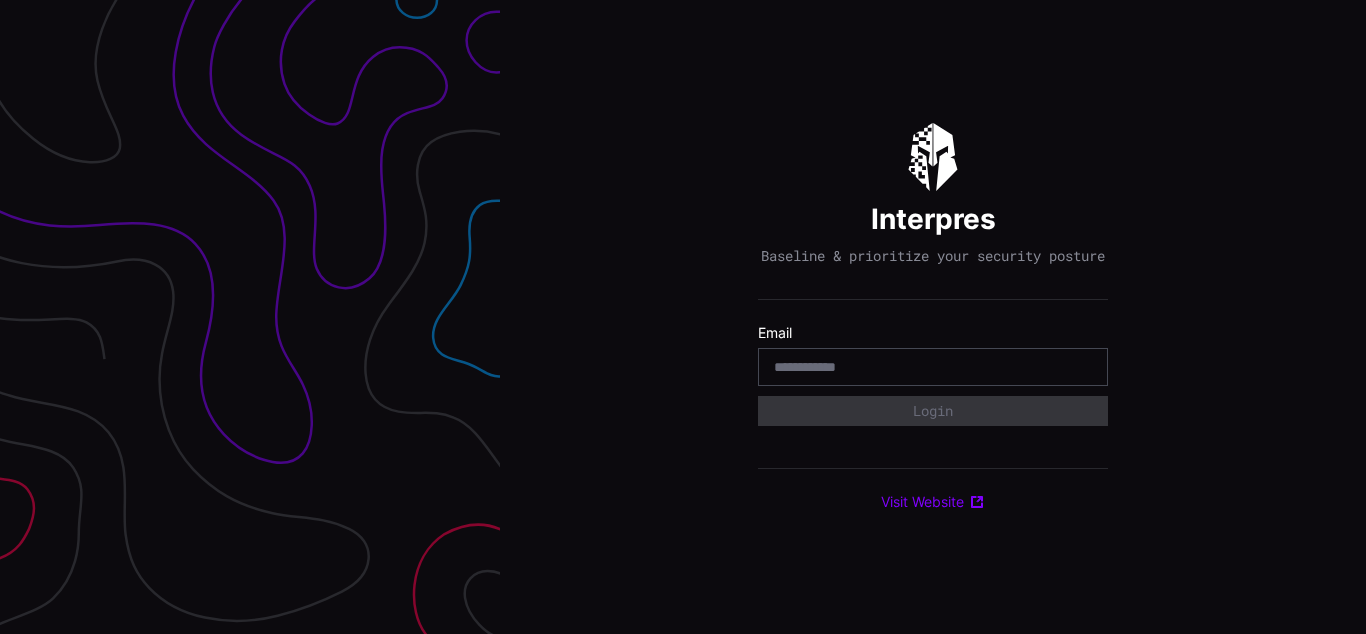 click on "Interpres Baseline & prioritize your security posture Email Login Visit Website" at bounding box center [933, 317] 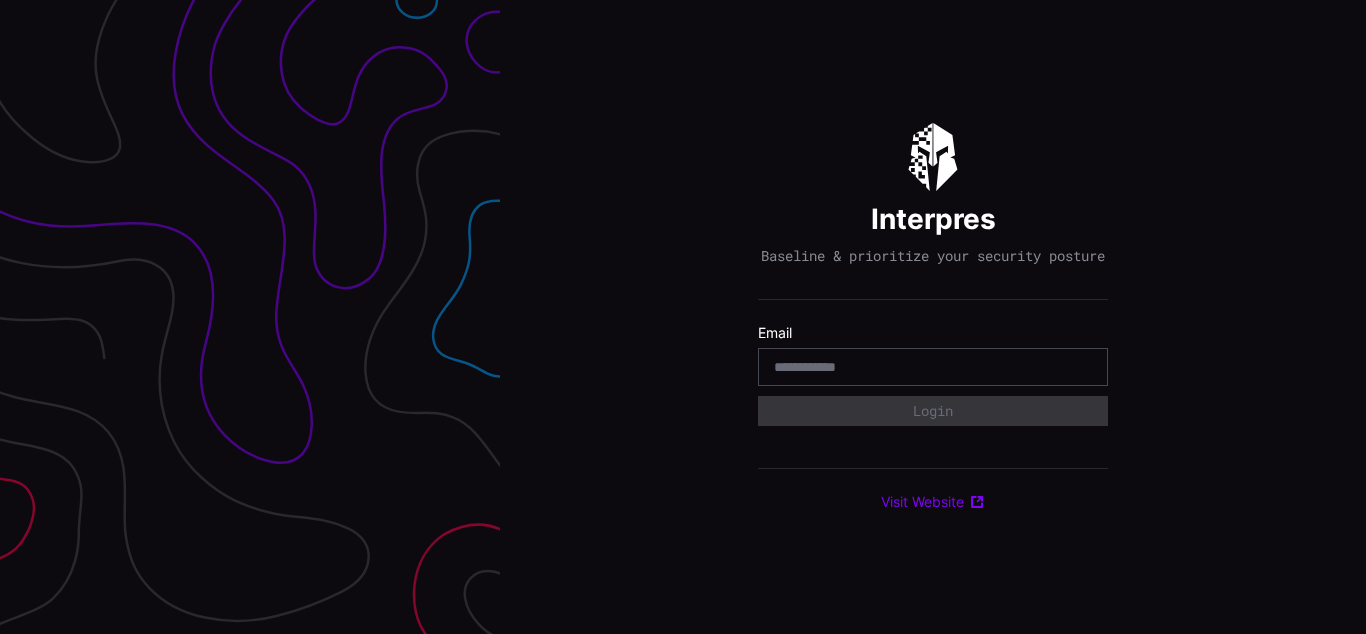 scroll, scrollTop: 0, scrollLeft: 0, axis: both 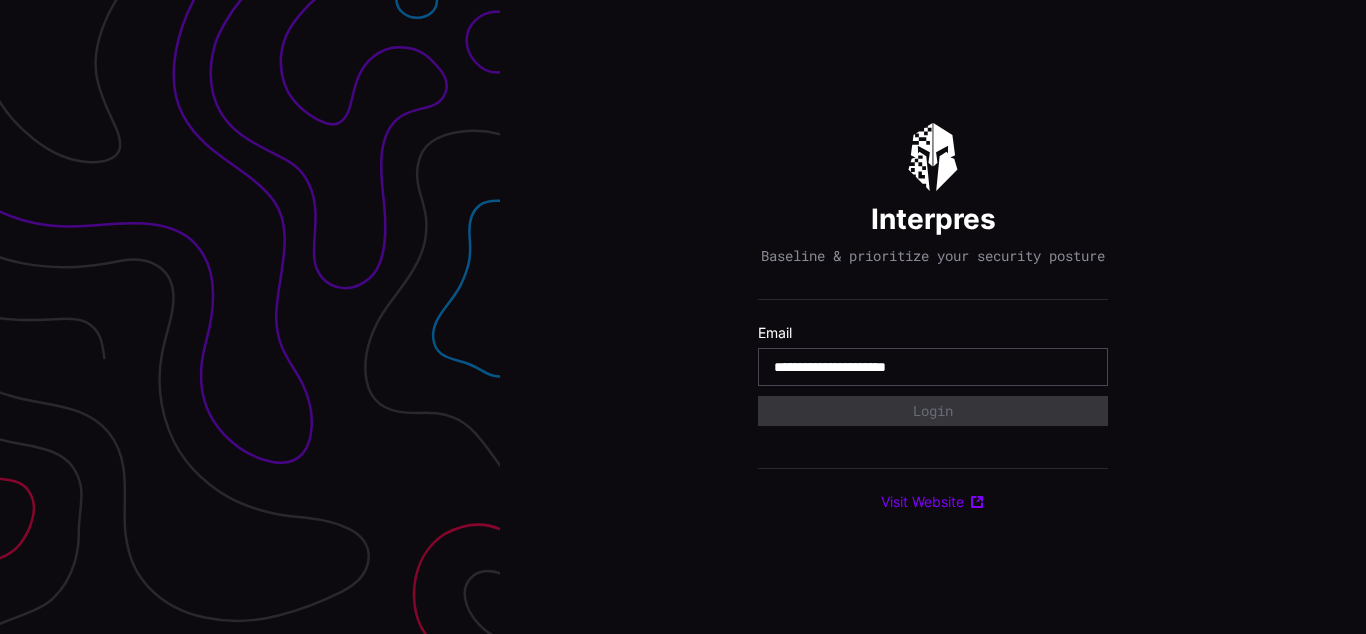 type on "**********" 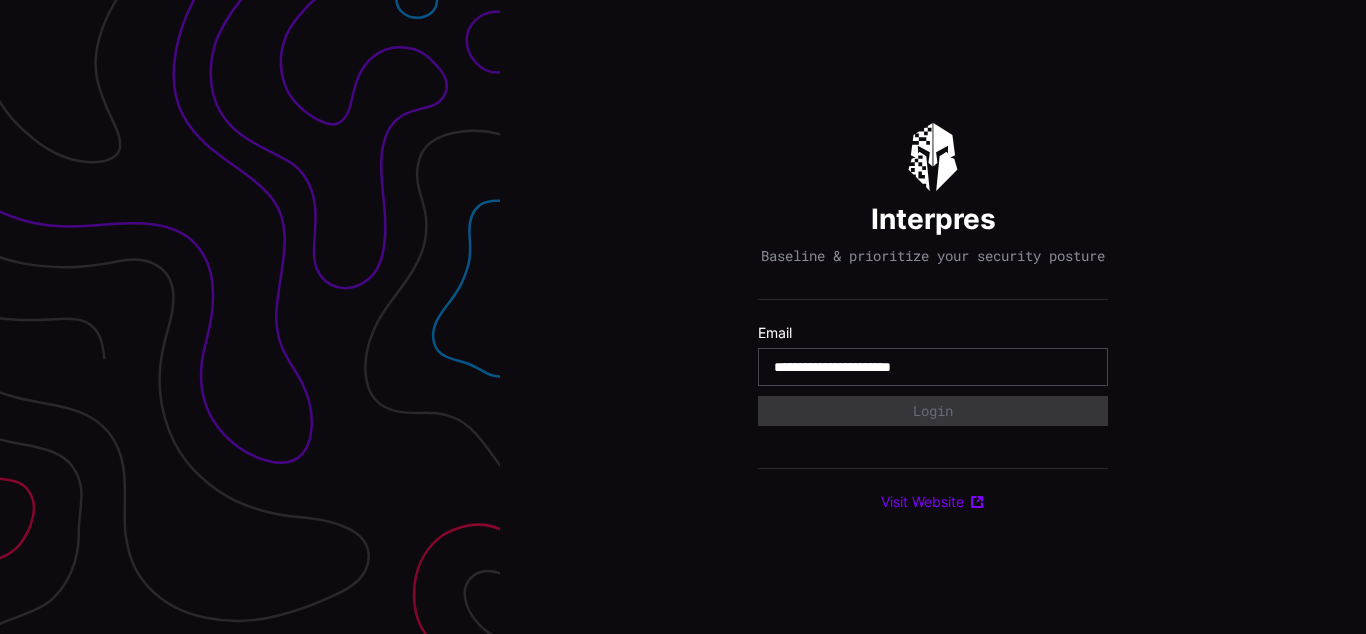 click on "**********" at bounding box center (933, 367) 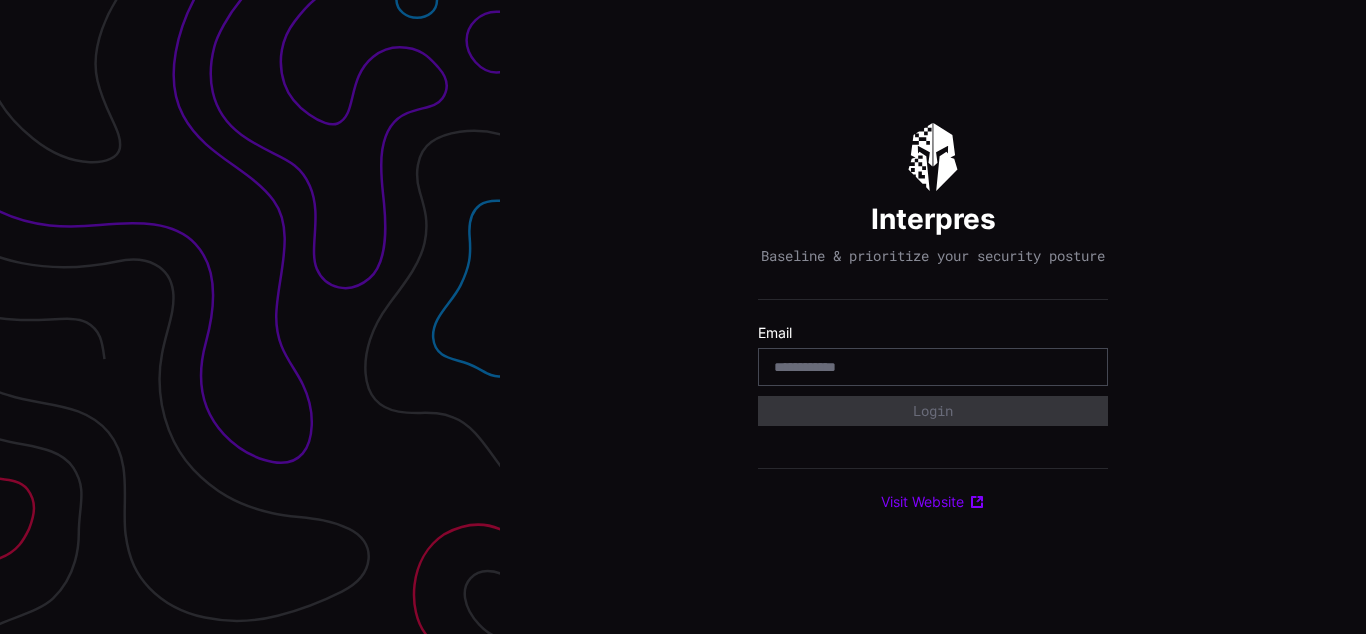 scroll, scrollTop: 0, scrollLeft: 0, axis: both 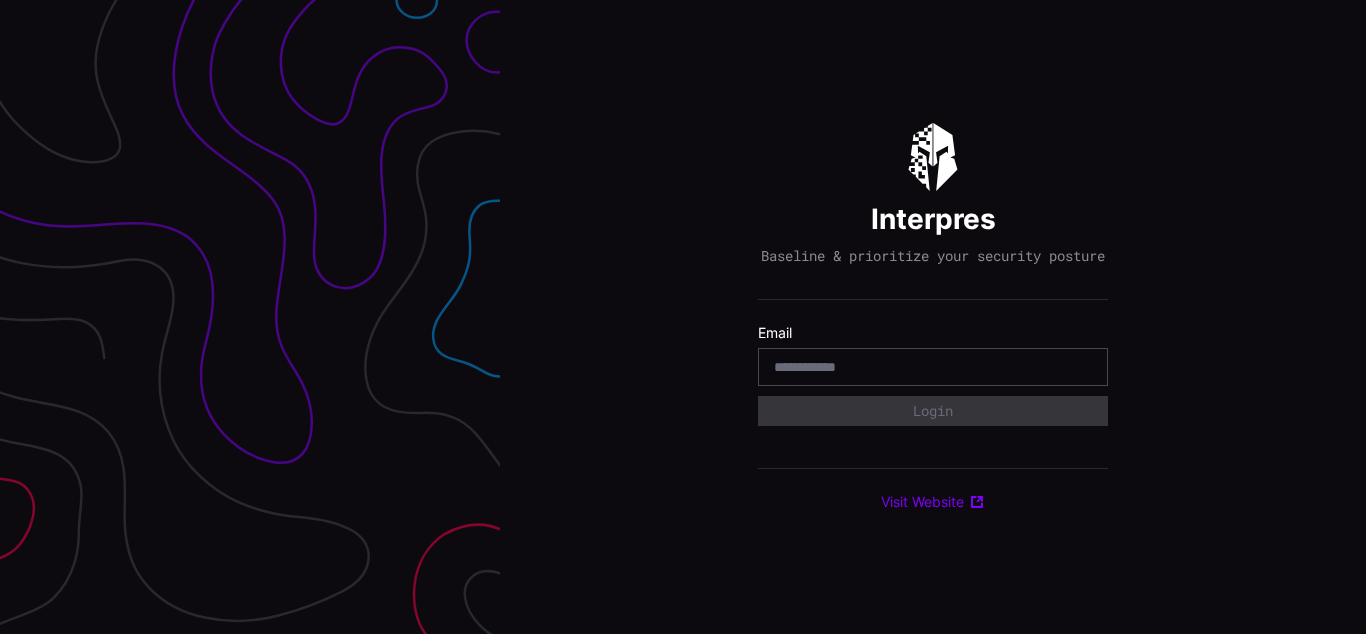 click on "Interpres Baseline & prioritize your security posture Email Login Visit Website" at bounding box center (933, 317) 